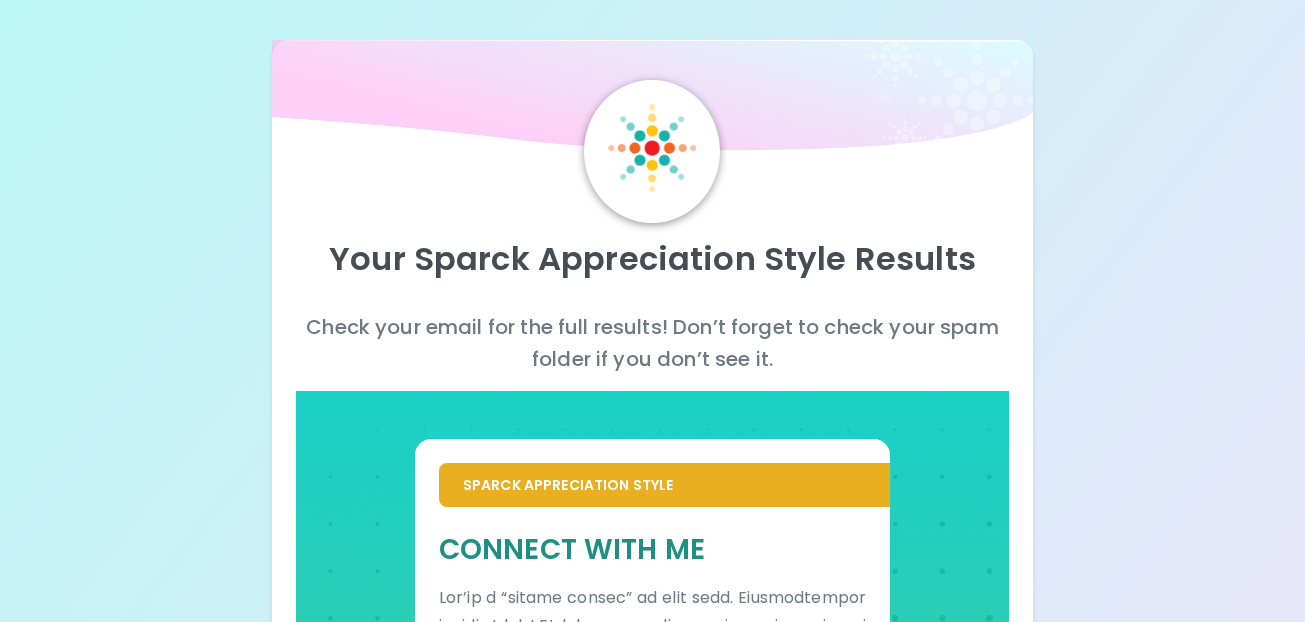 scroll, scrollTop: 364, scrollLeft: 0, axis: vertical 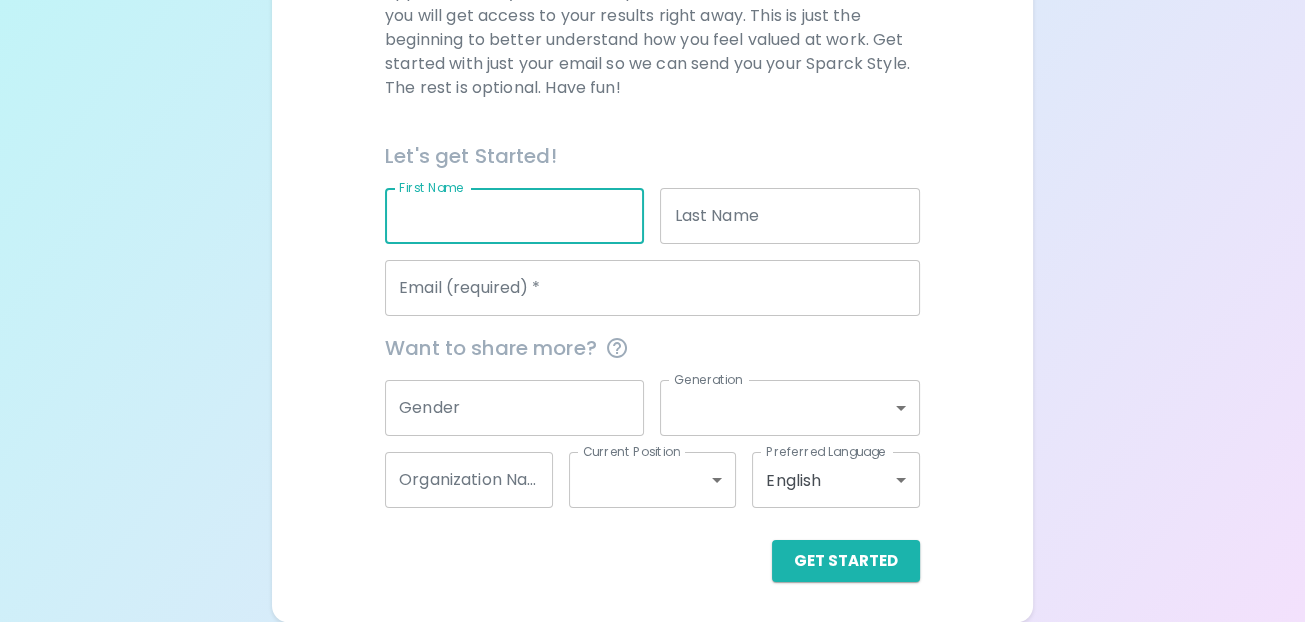 click on "First Name" at bounding box center (514, 216) 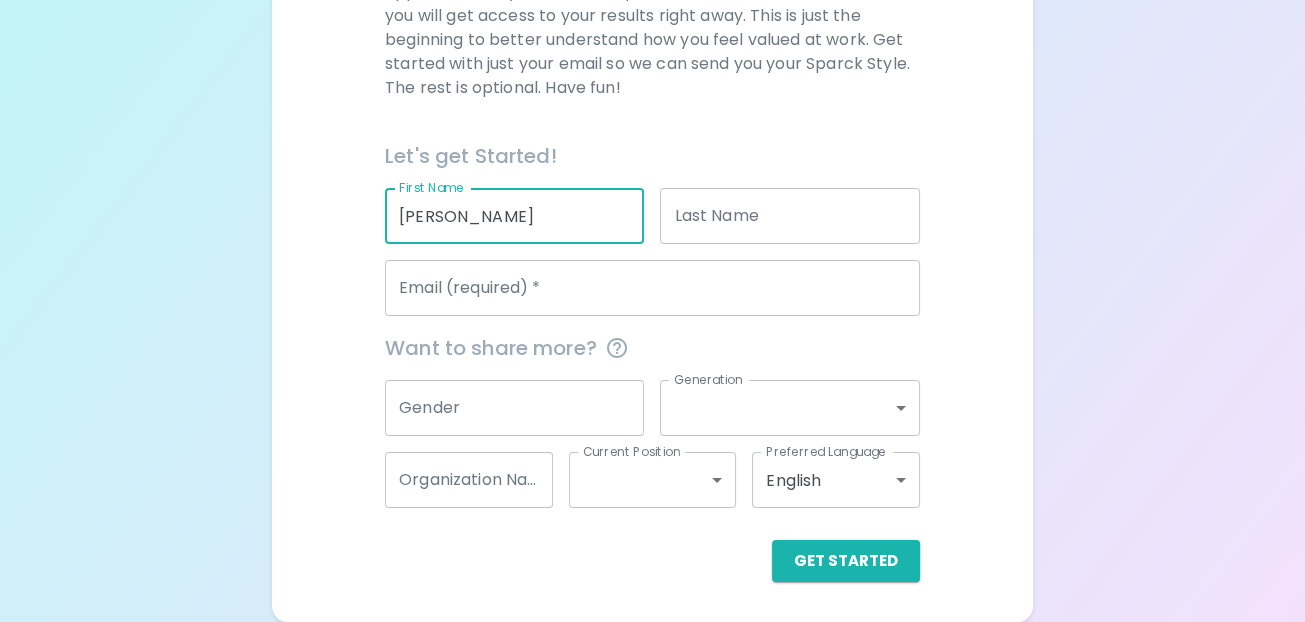 type on "[PERSON_NAME]" 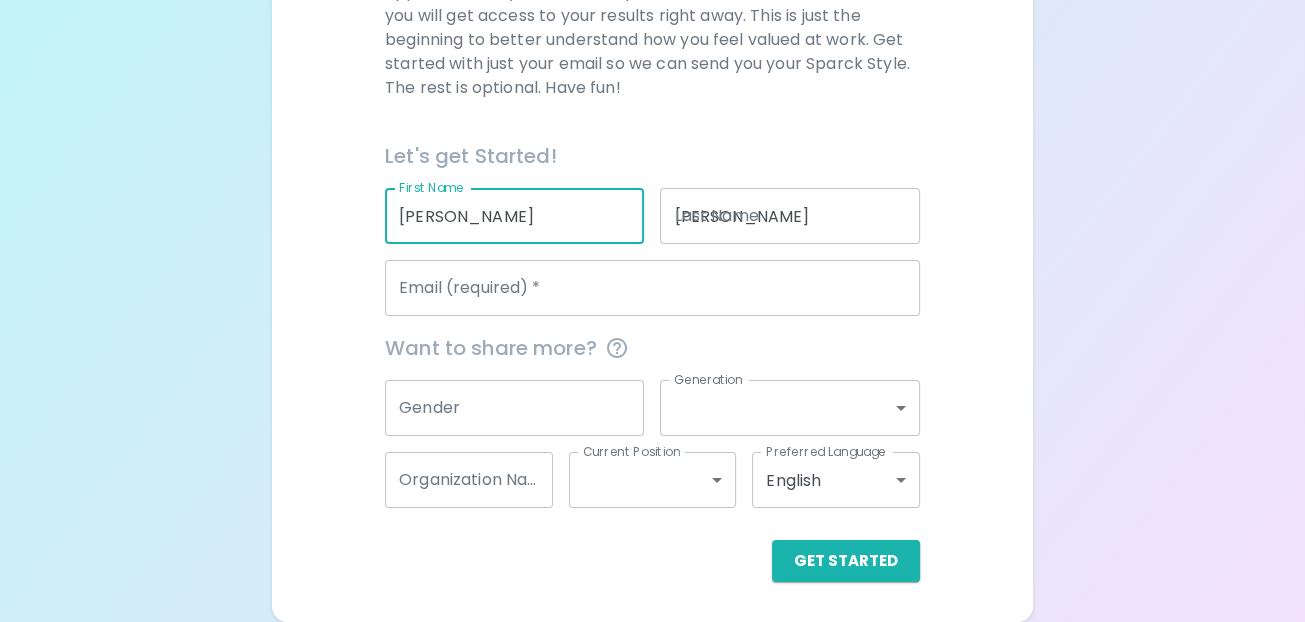 type on "[EMAIL_ADDRESS][PERSON_NAME][DOMAIN_NAME]" 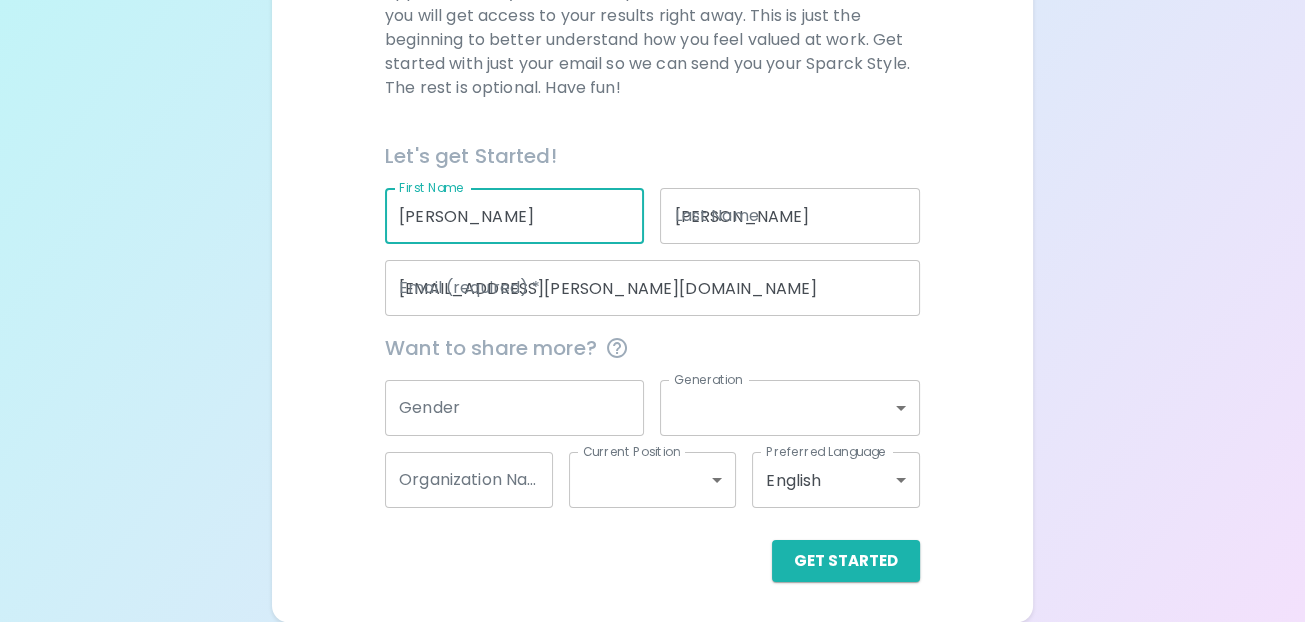 type on "Supervisor" 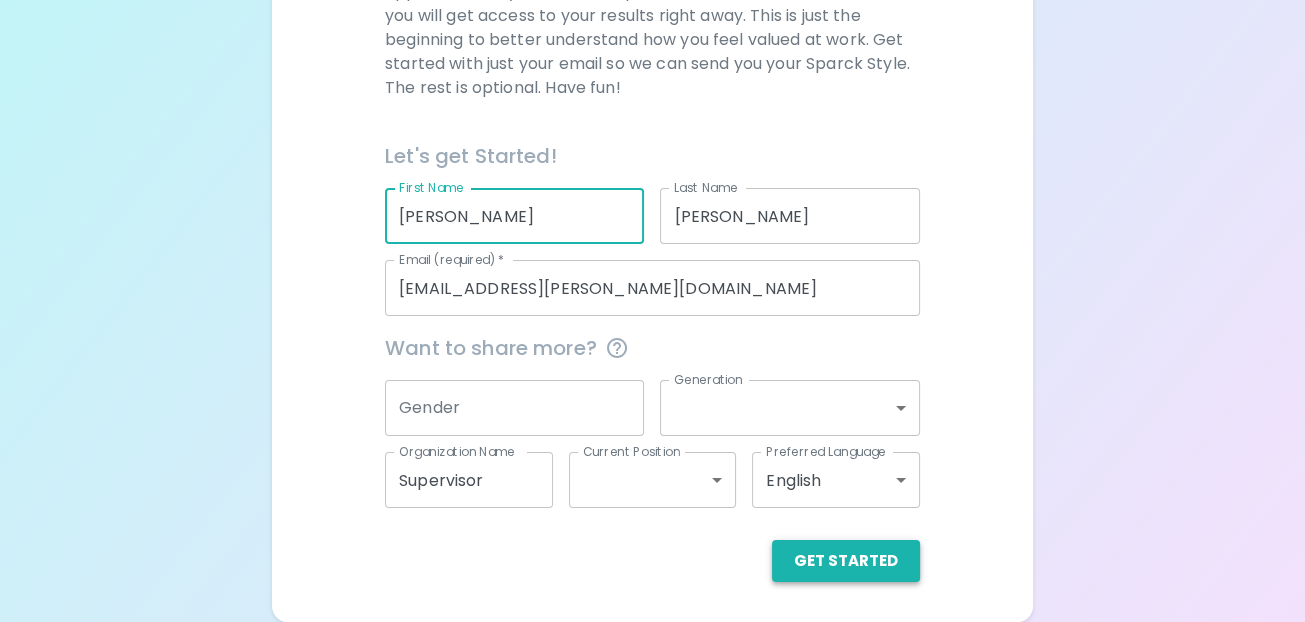 click on "Get Started" at bounding box center (846, 561) 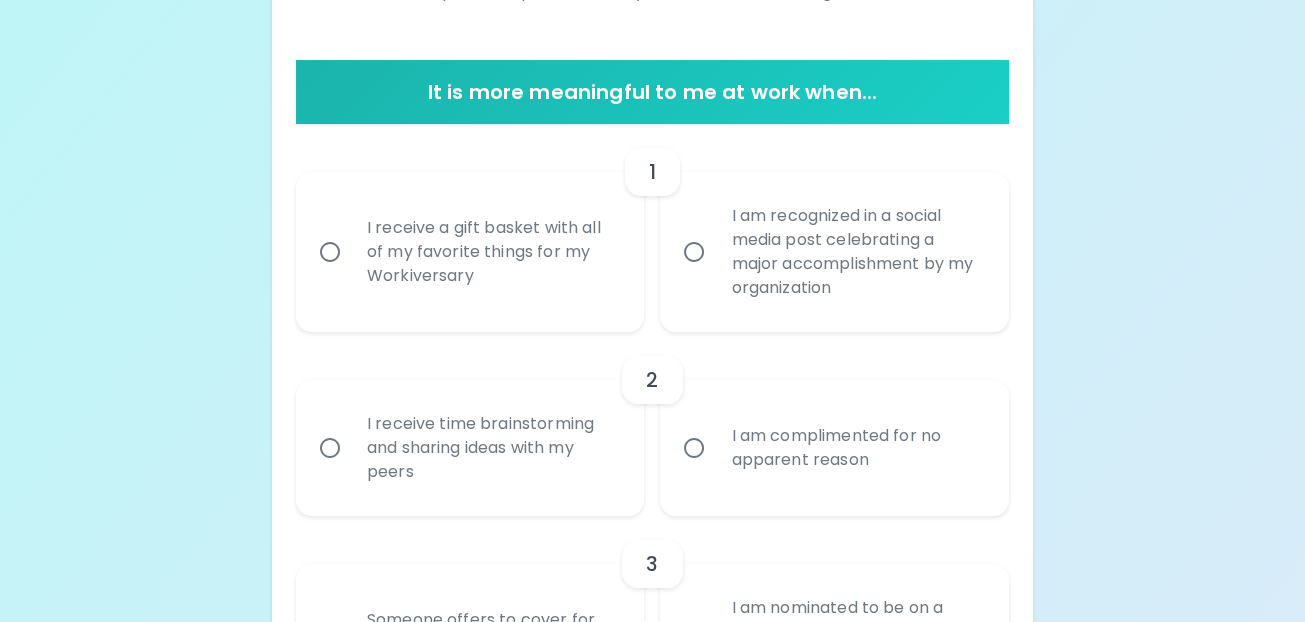 click on "I am recognized in a social media post celebrating a major accomplishment by my organization" at bounding box center [856, 252] 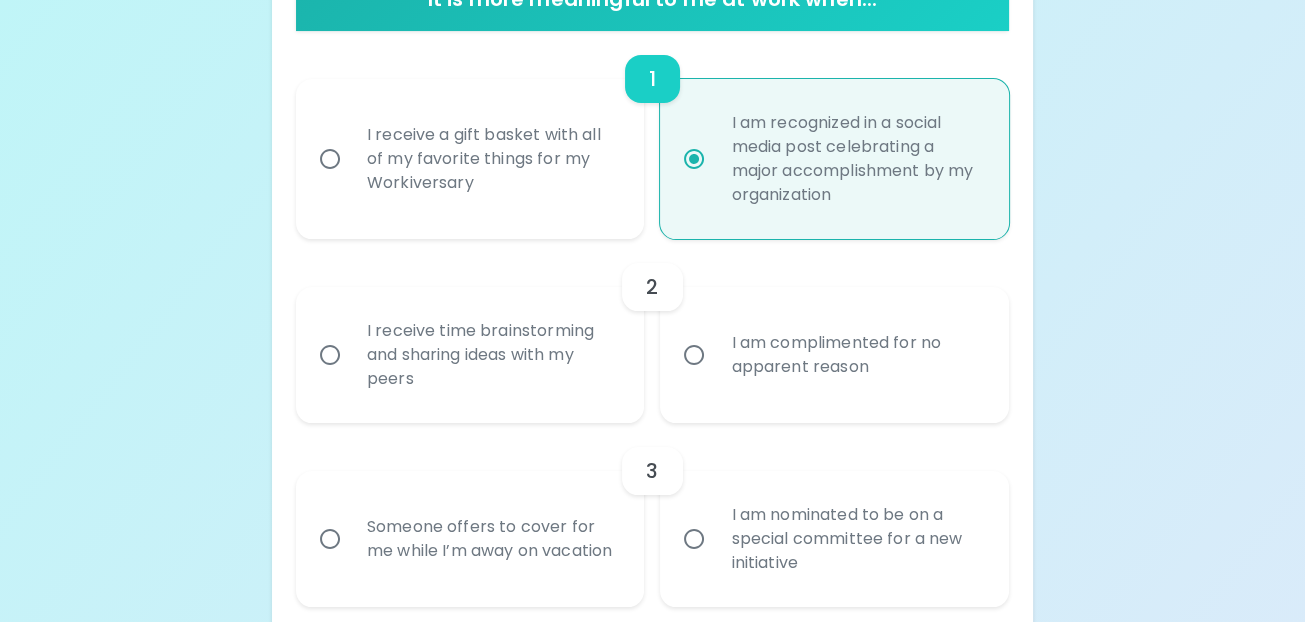 scroll, scrollTop: 515, scrollLeft: 0, axis: vertical 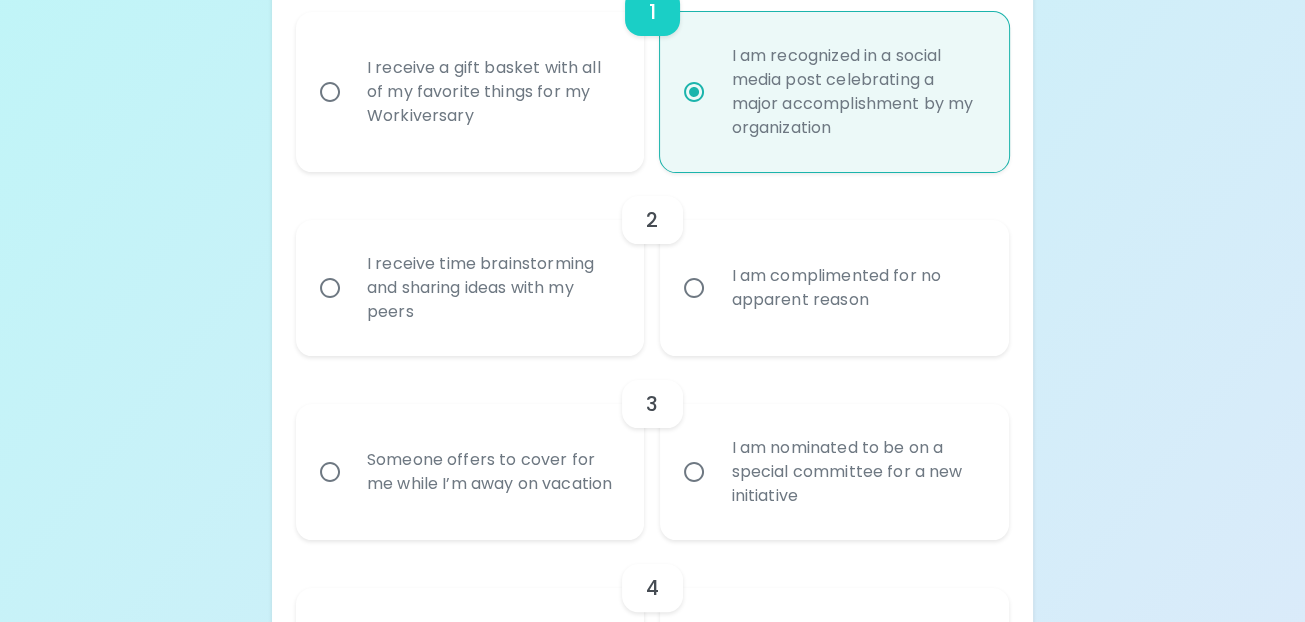 click on "I receive time brainstorming and sharing ideas with my peers" at bounding box center (492, 288) 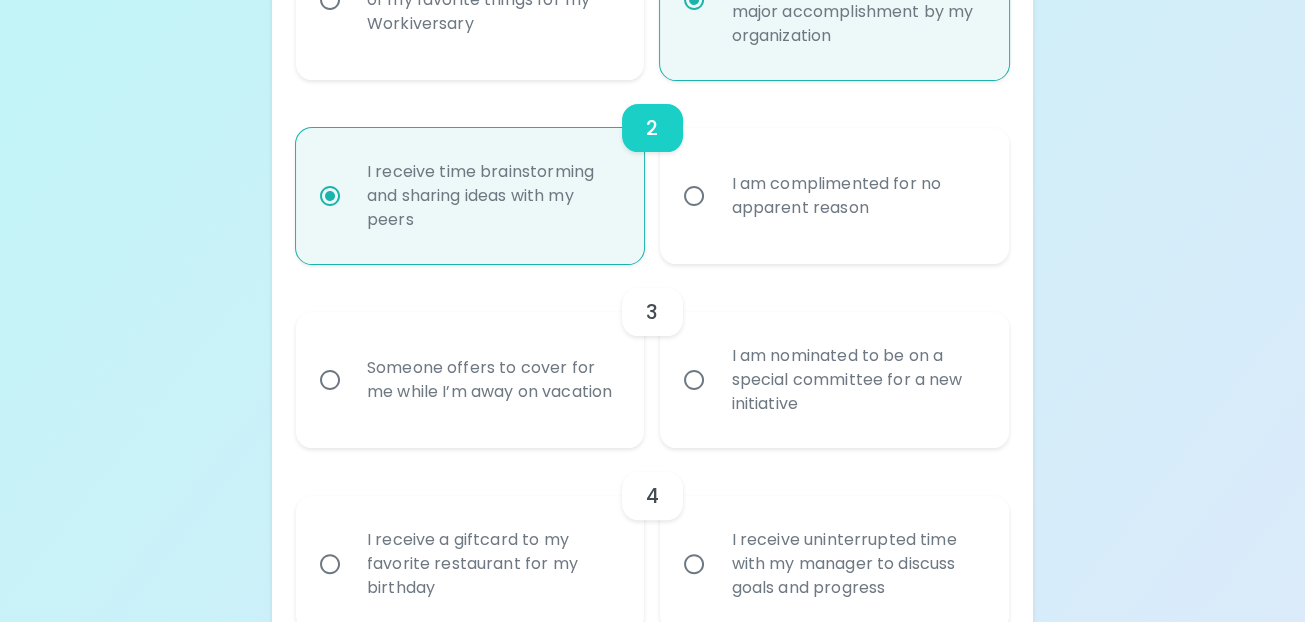 scroll, scrollTop: 675, scrollLeft: 0, axis: vertical 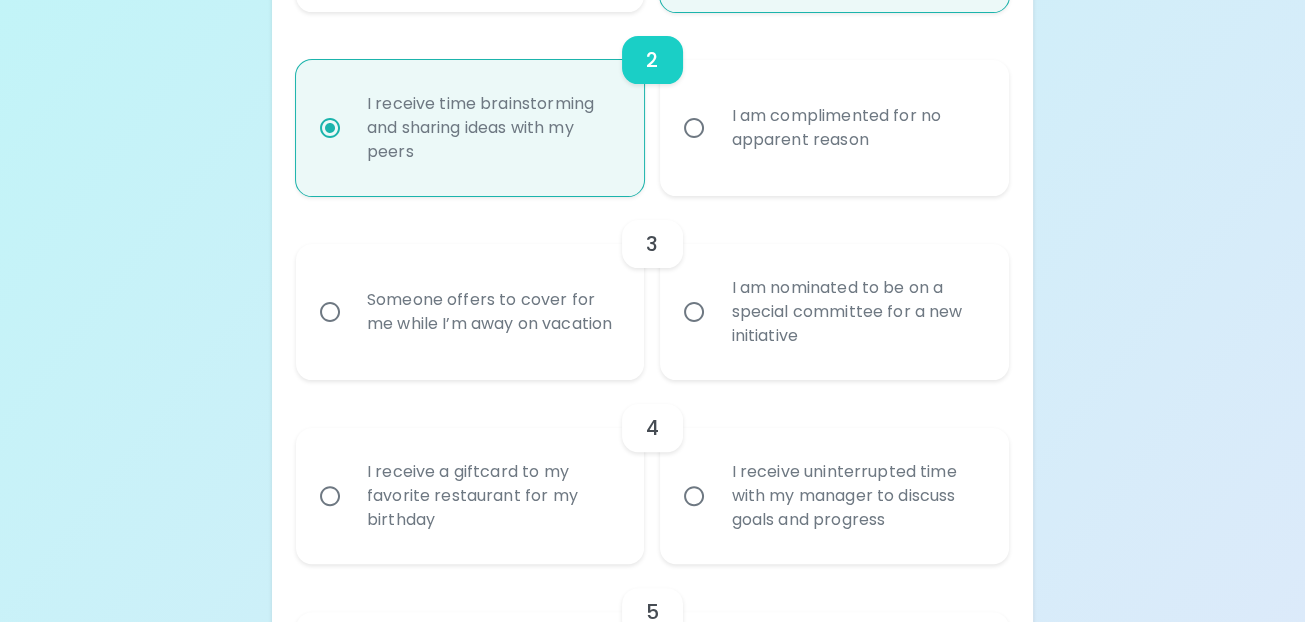 radio on "true" 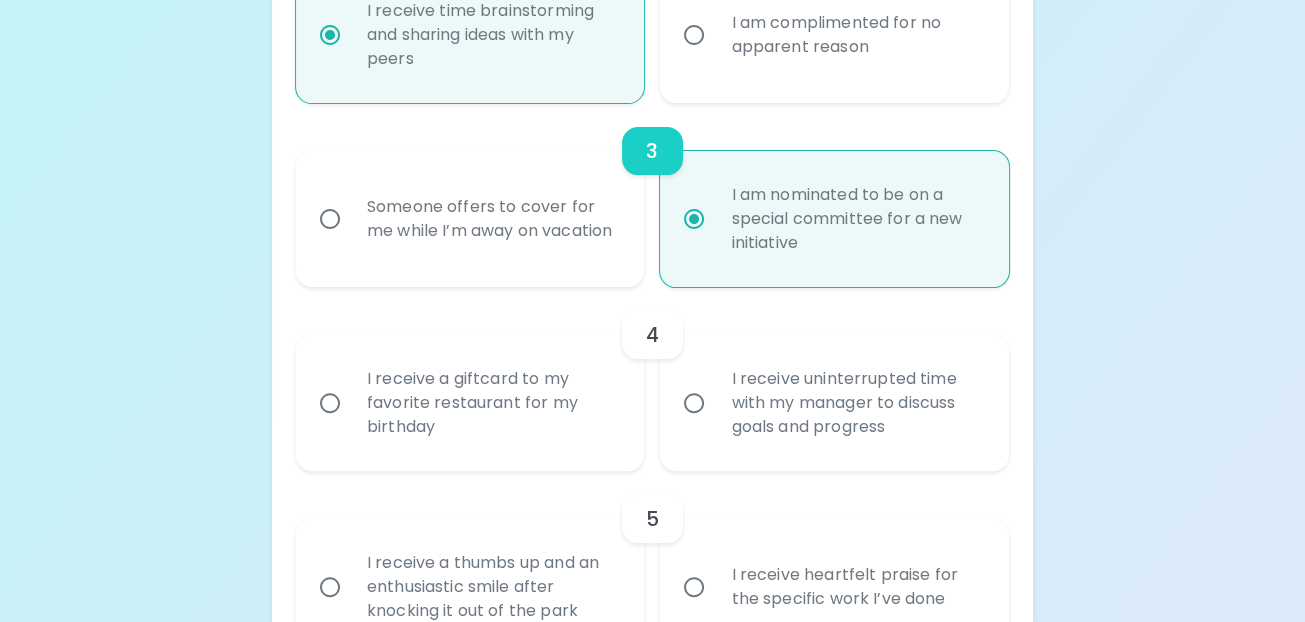 scroll, scrollTop: 835, scrollLeft: 0, axis: vertical 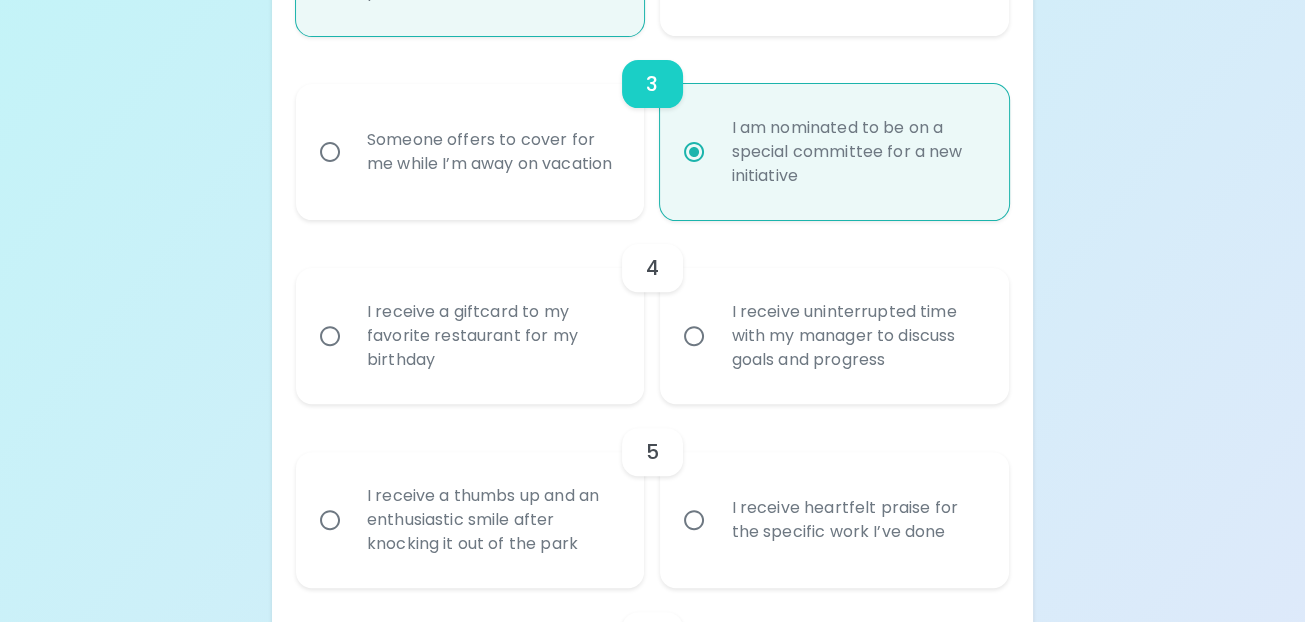 radio on "true" 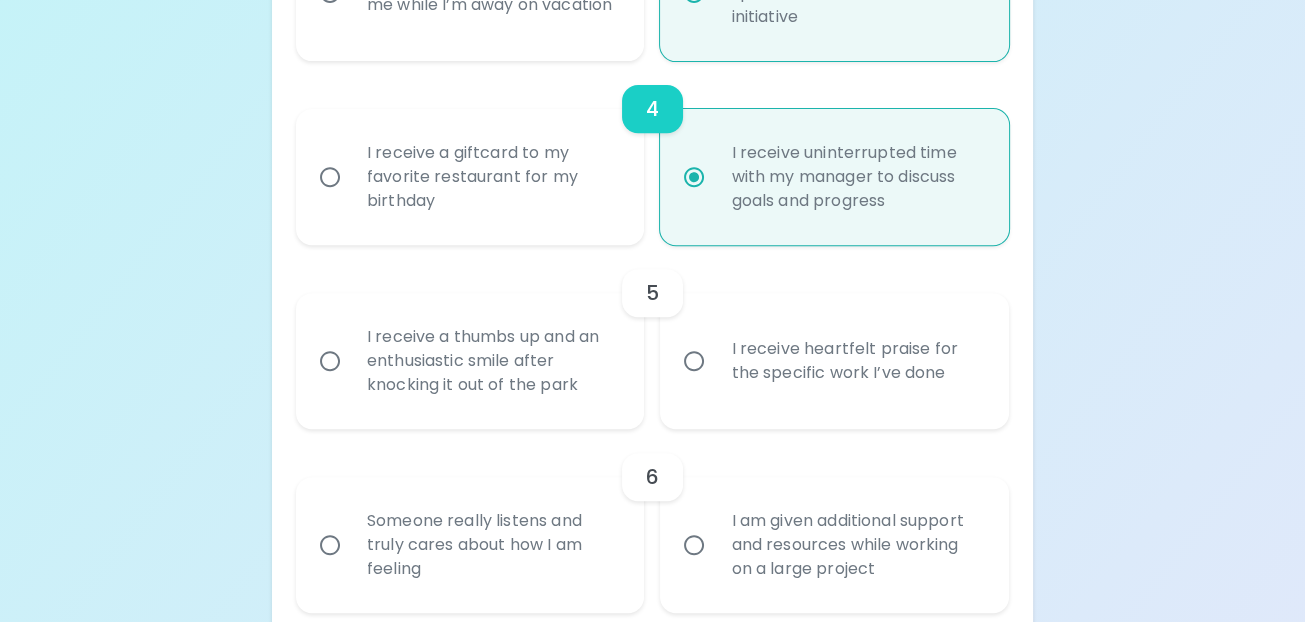 scroll, scrollTop: 996, scrollLeft: 0, axis: vertical 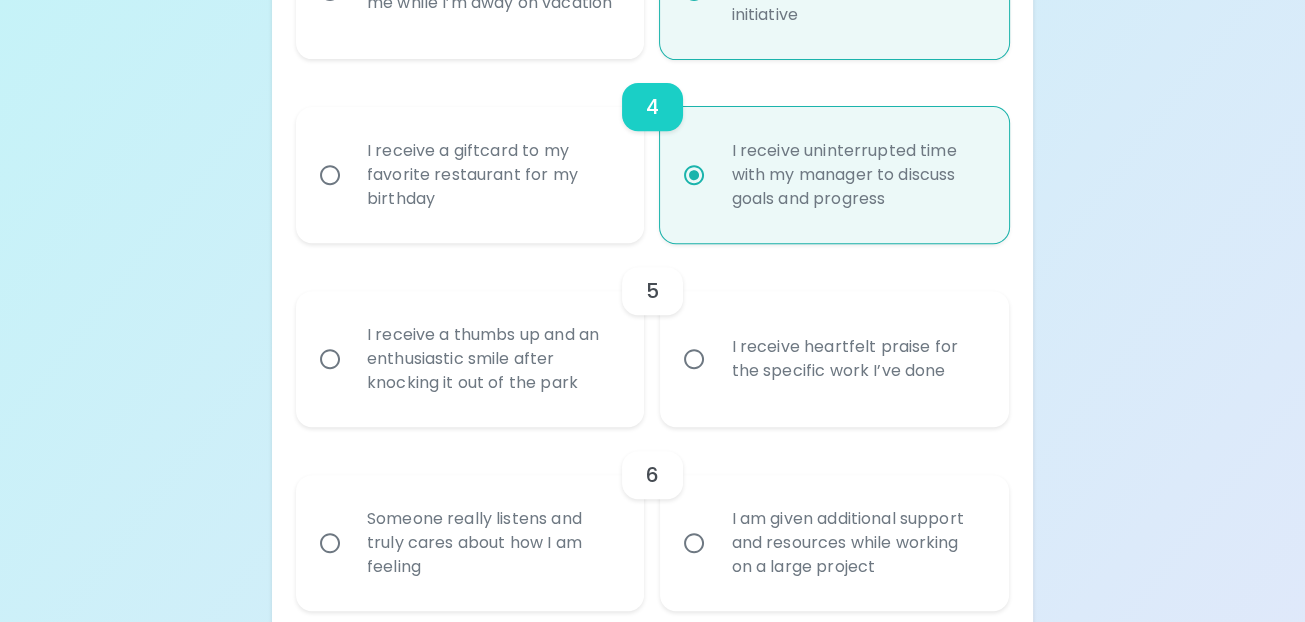 radio on "true" 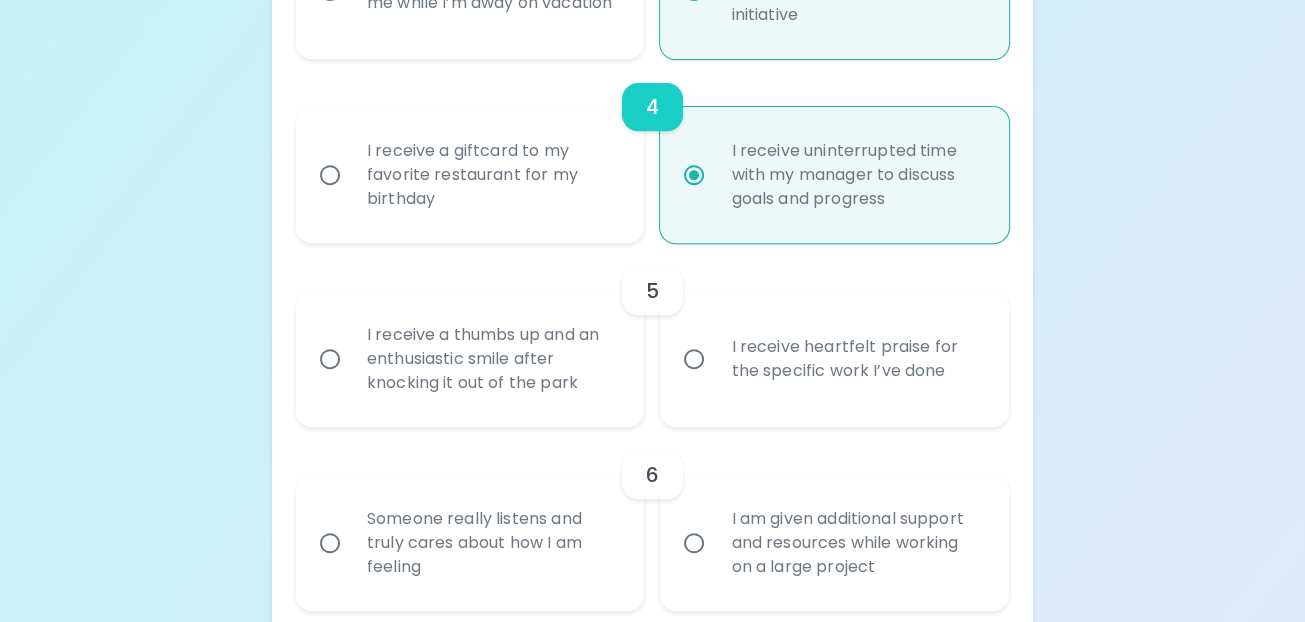 radio on "false" 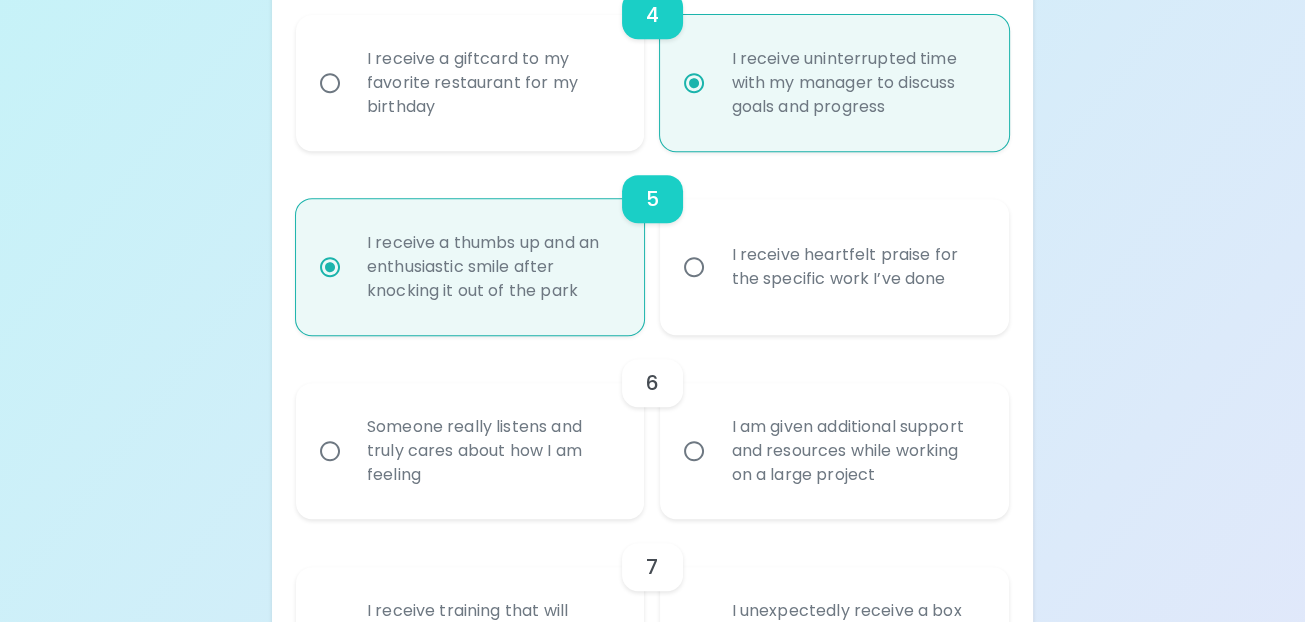 scroll, scrollTop: 1156, scrollLeft: 0, axis: vertical 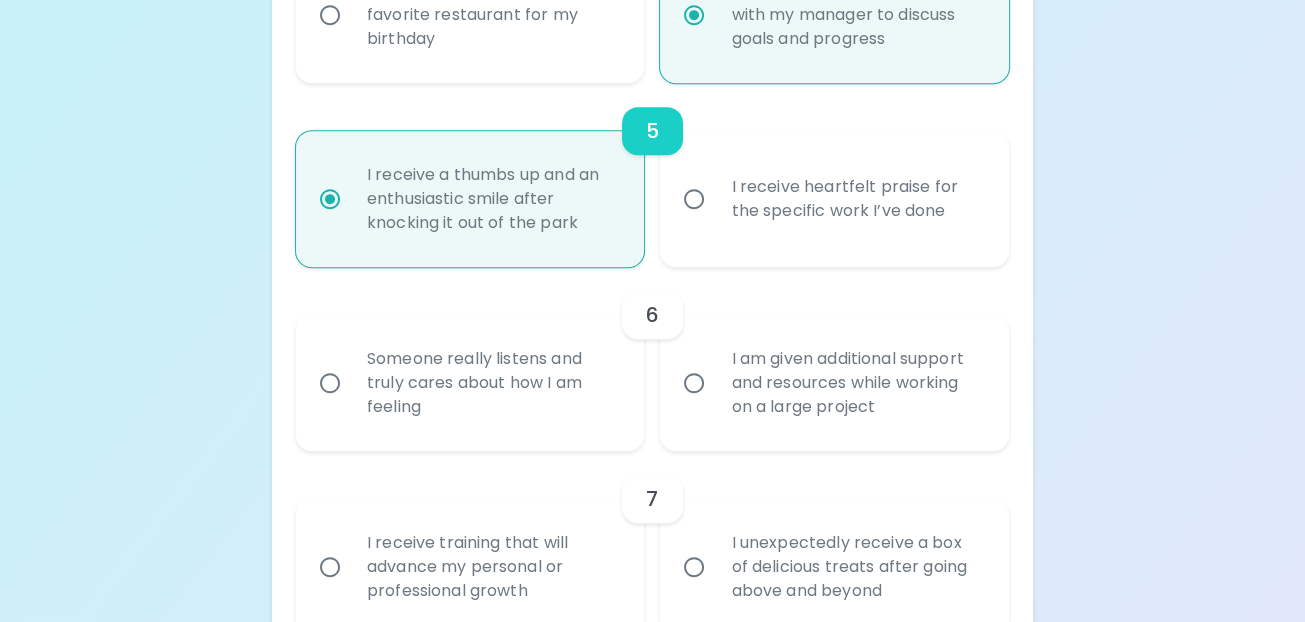radio on "true" 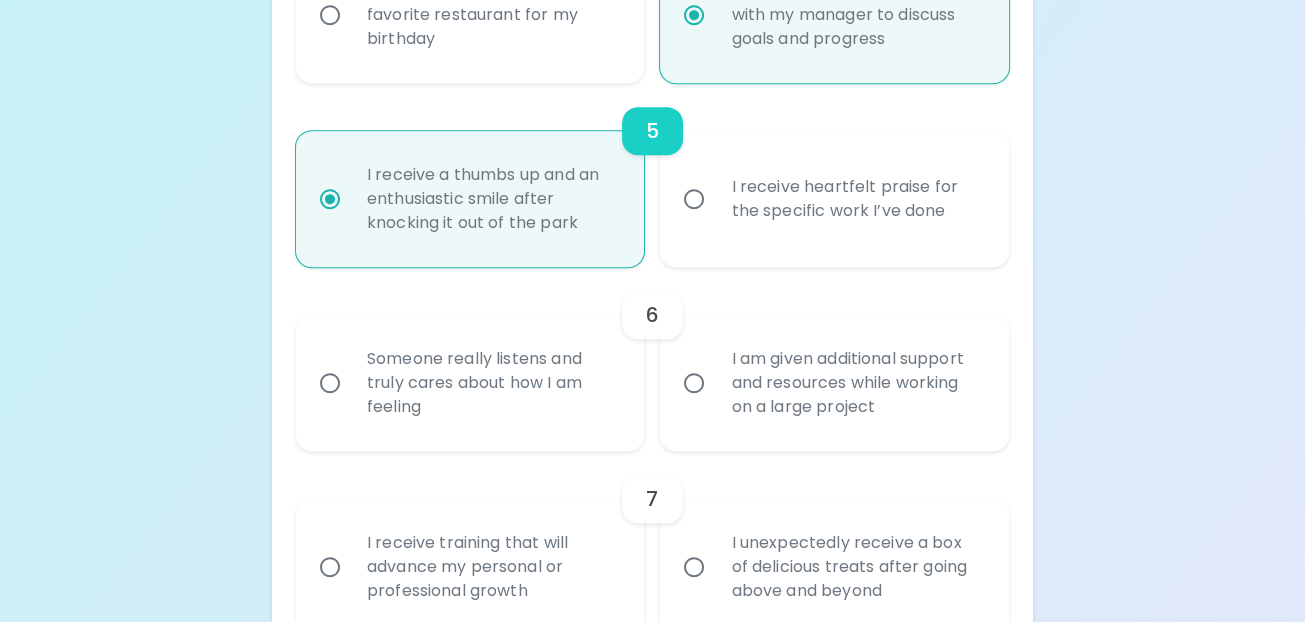 radio on "false" 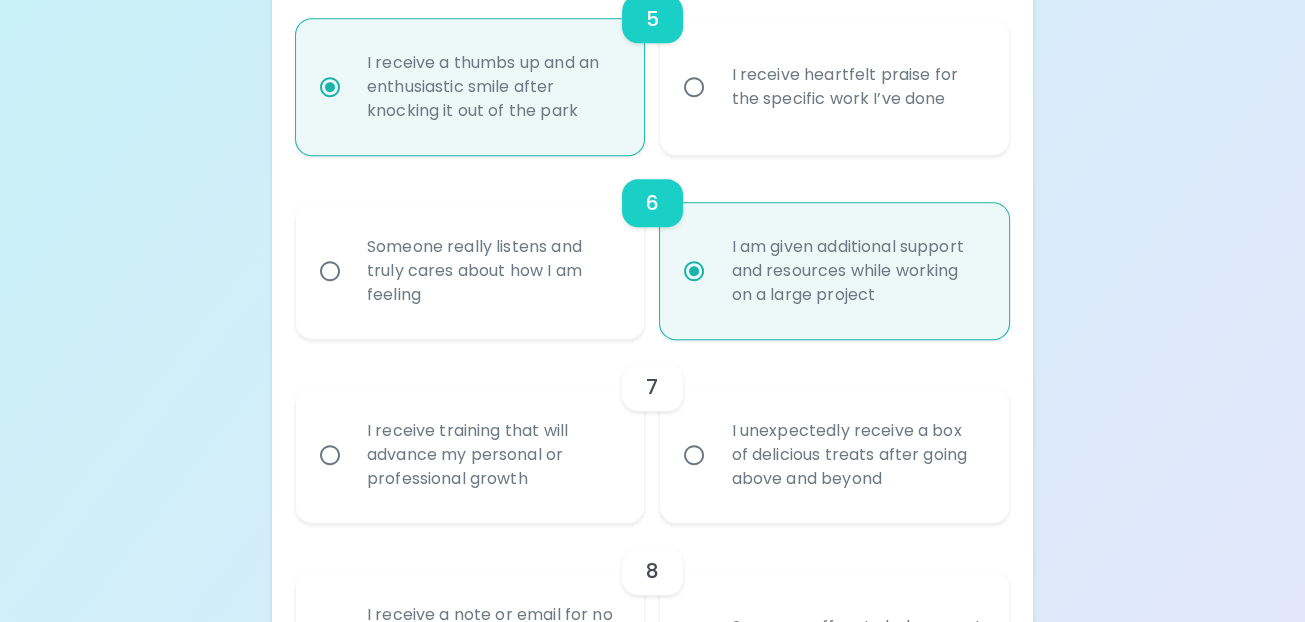 scroll, scrollTop: 1316, scrollLeft: 0, axis: vertical 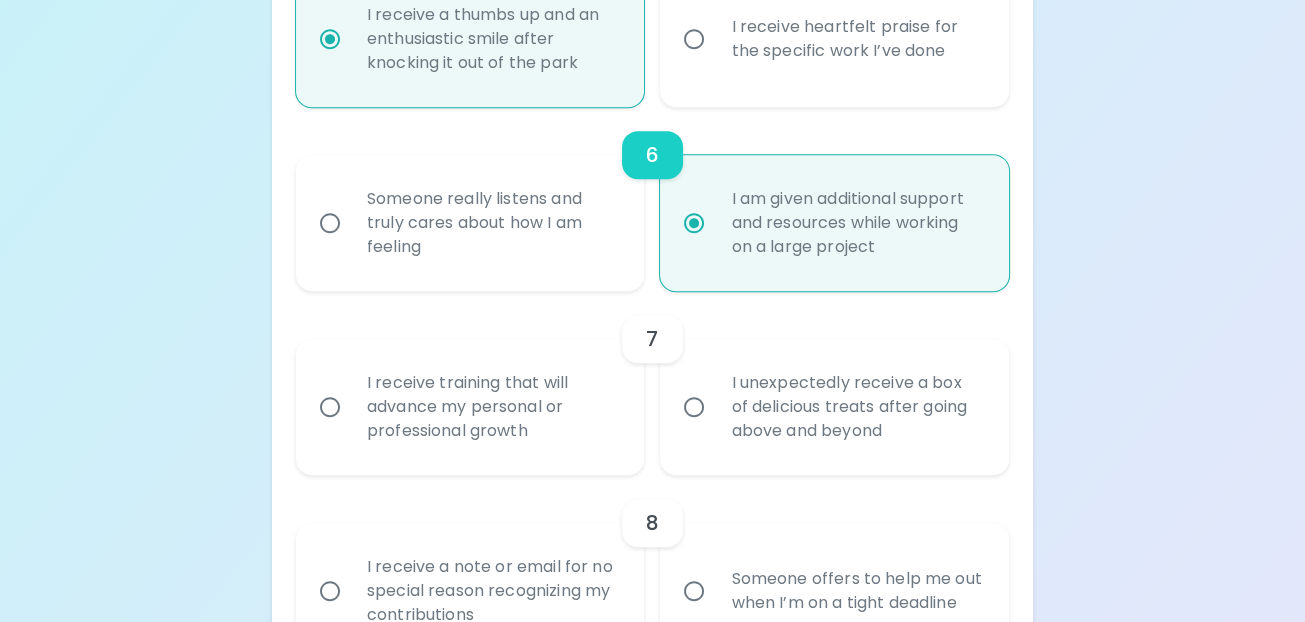 radio on "true" 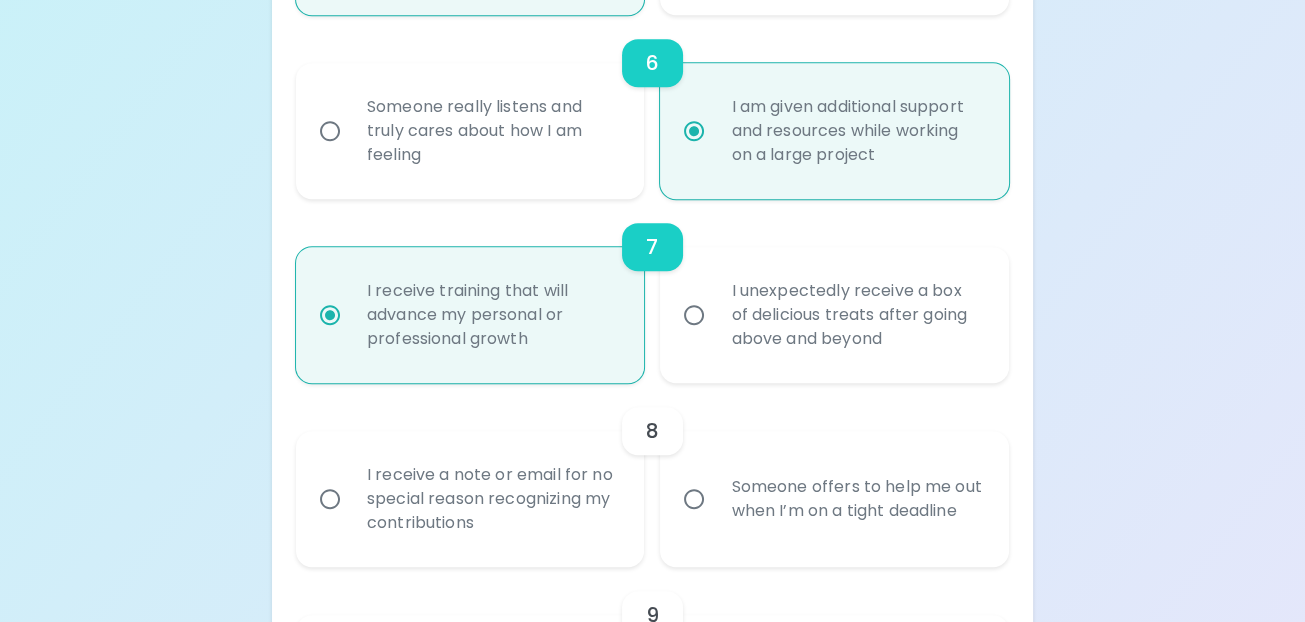 scroll, scrollTop: 1476, scrollLeft: 0, axis: vertical 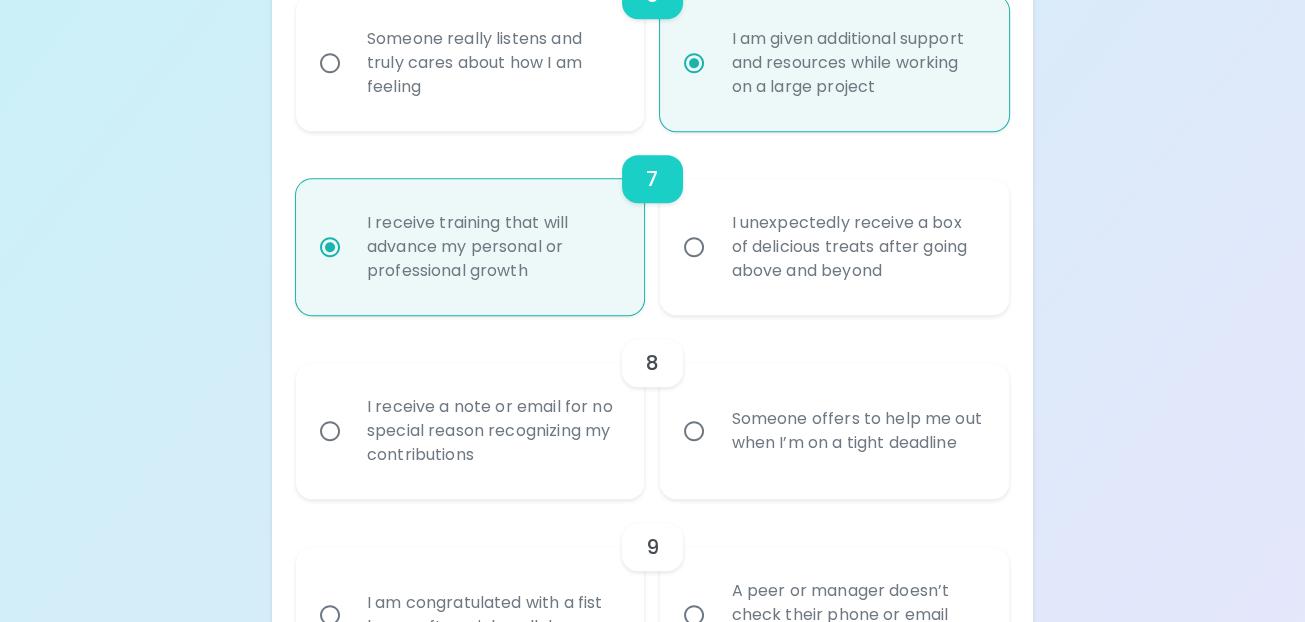 radio on "true" 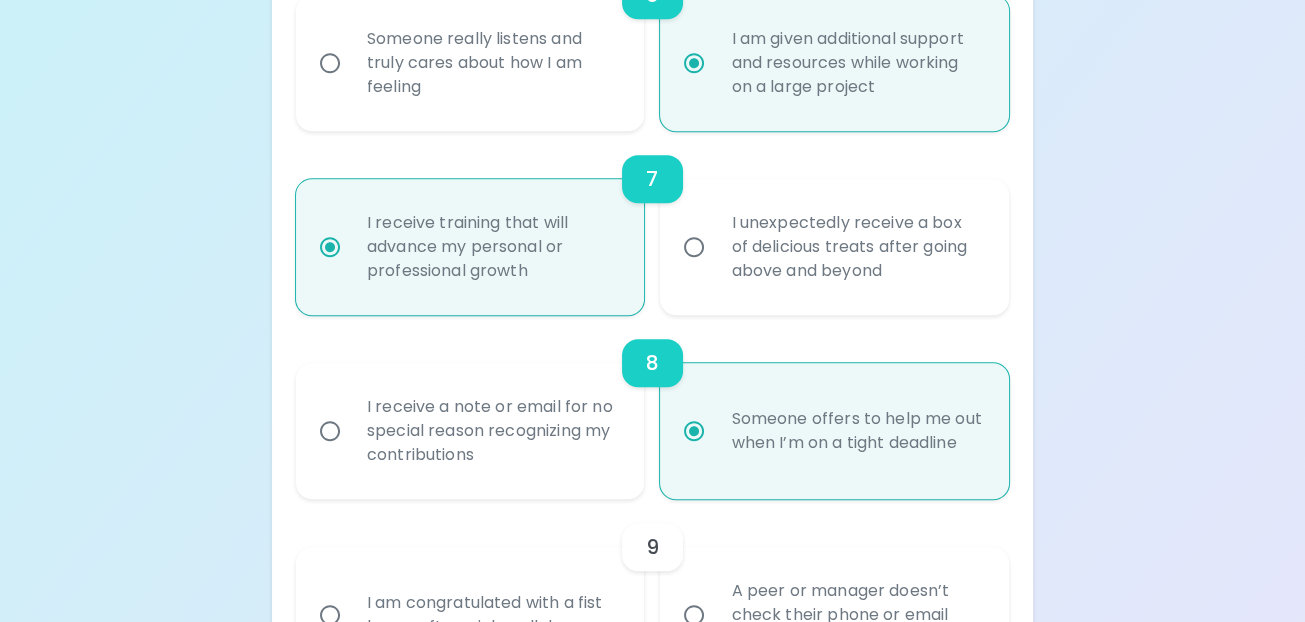 scroll, scrollTop: 1636, scrollLeft: 0, axis: vertical 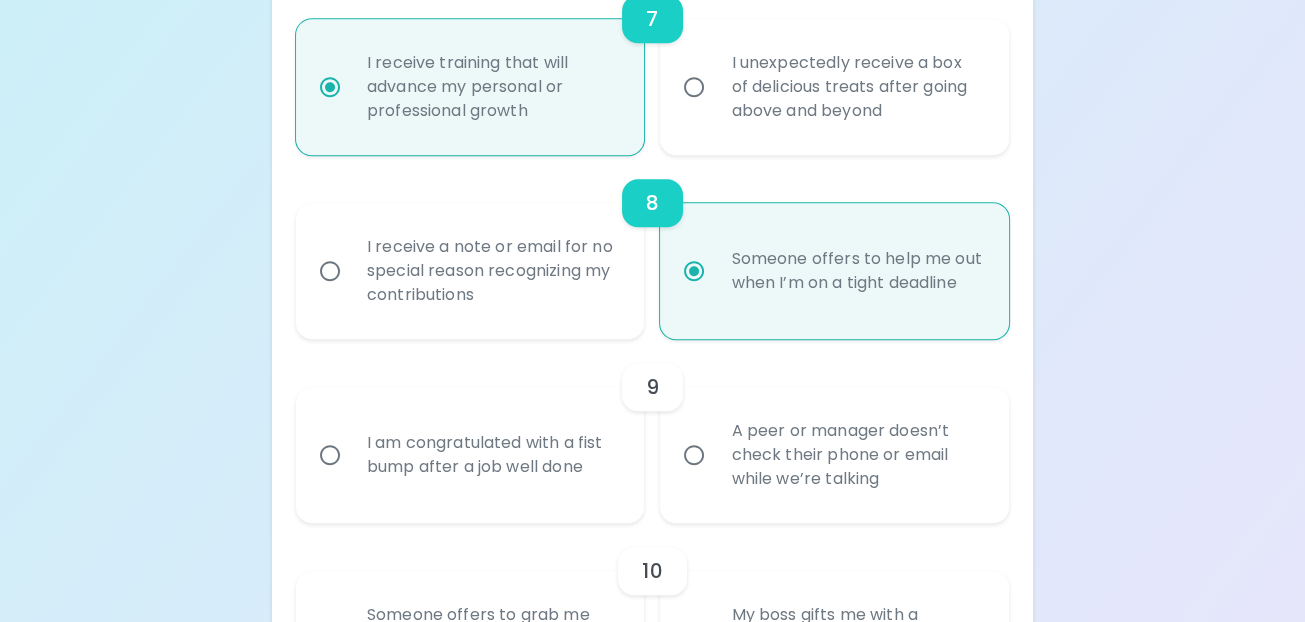 radio on "true" 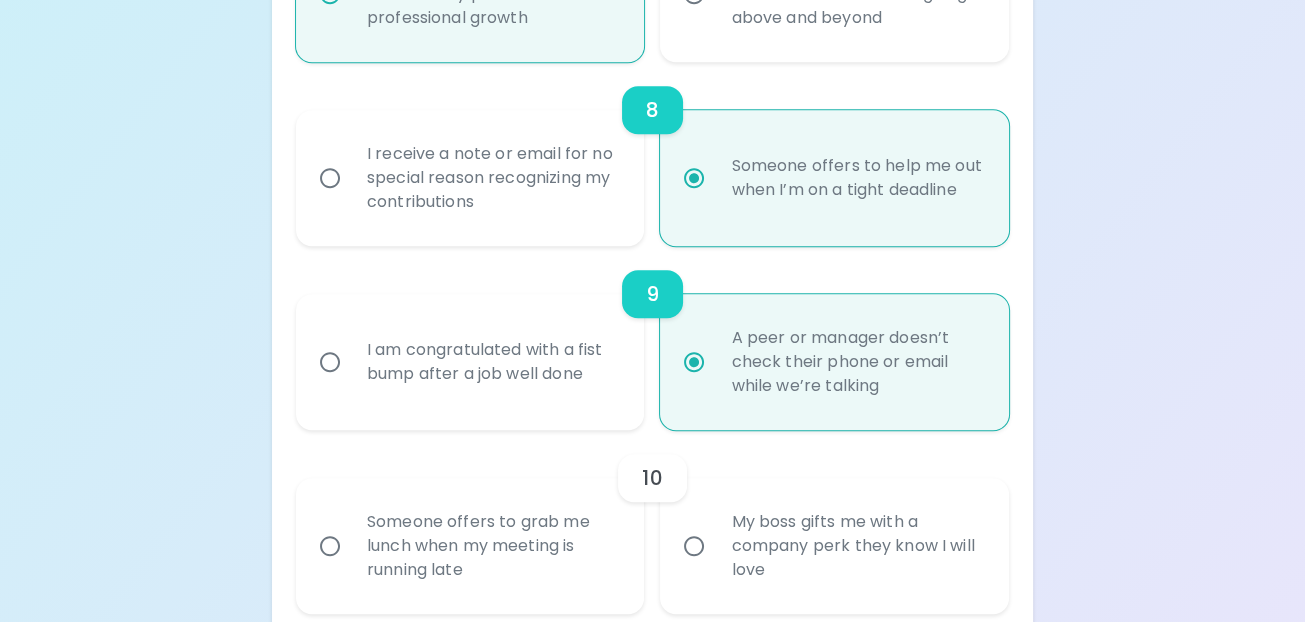 scroll, scrollTop: 1797, scrollLeft: 0, axis: vertical 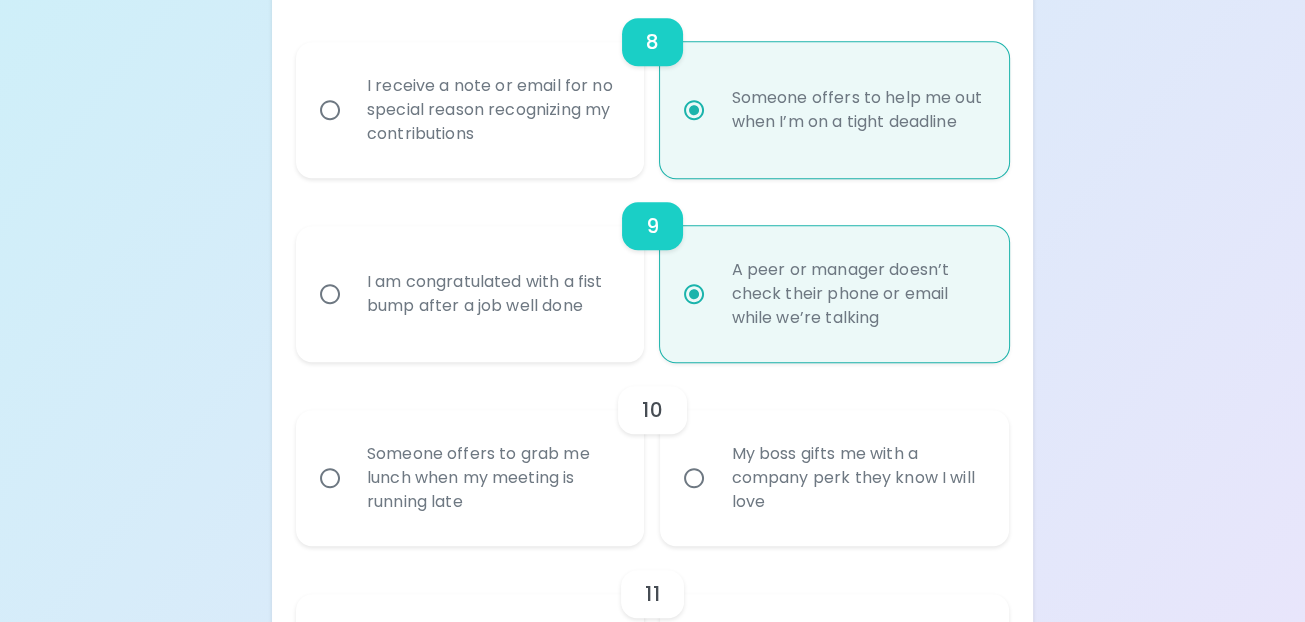 radio on "true" 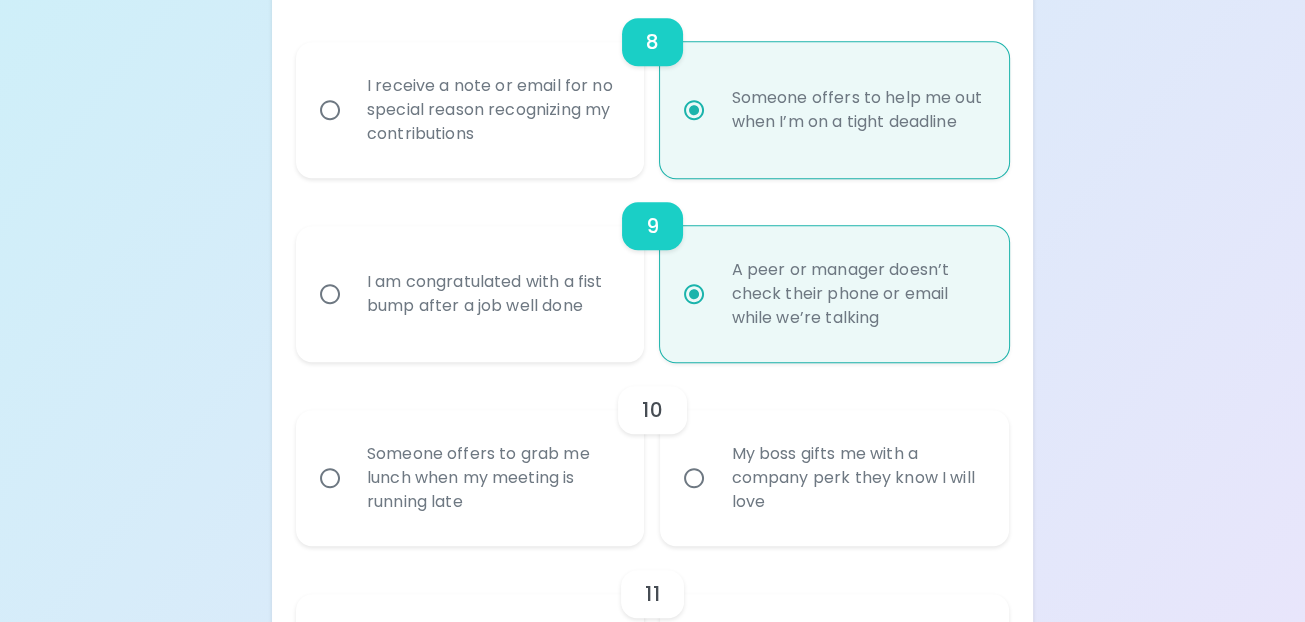radio on "false" 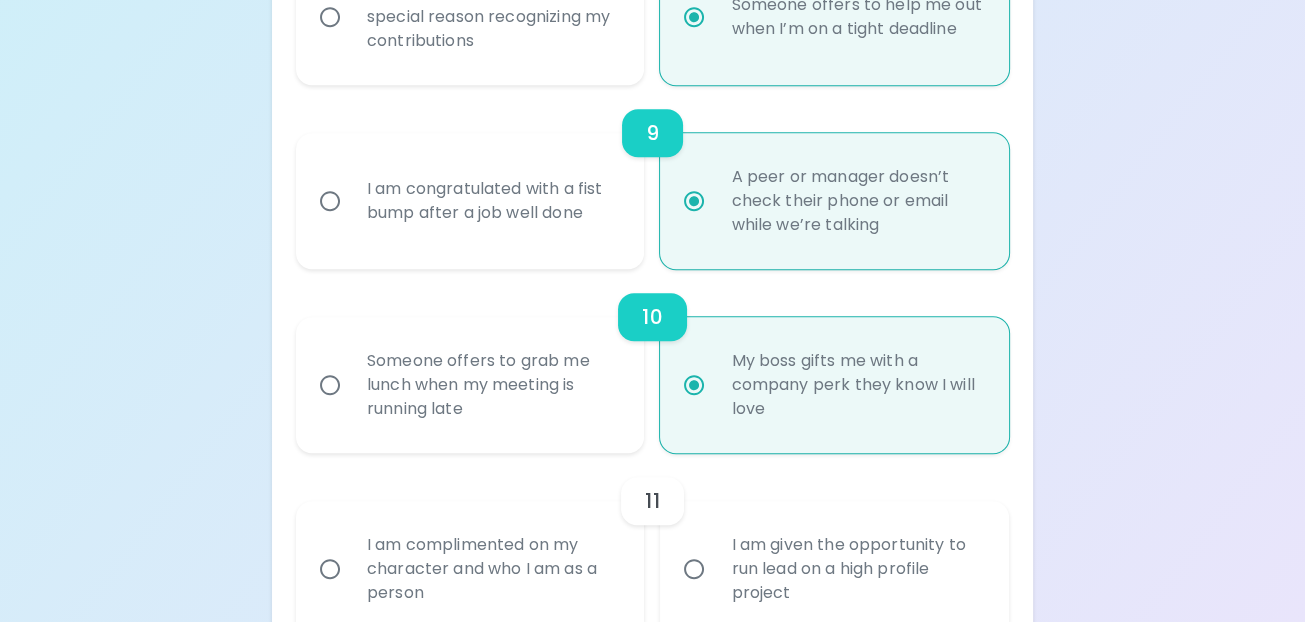scroll, scrollTop: 1957, scrollLeft: 0, axis: vertical 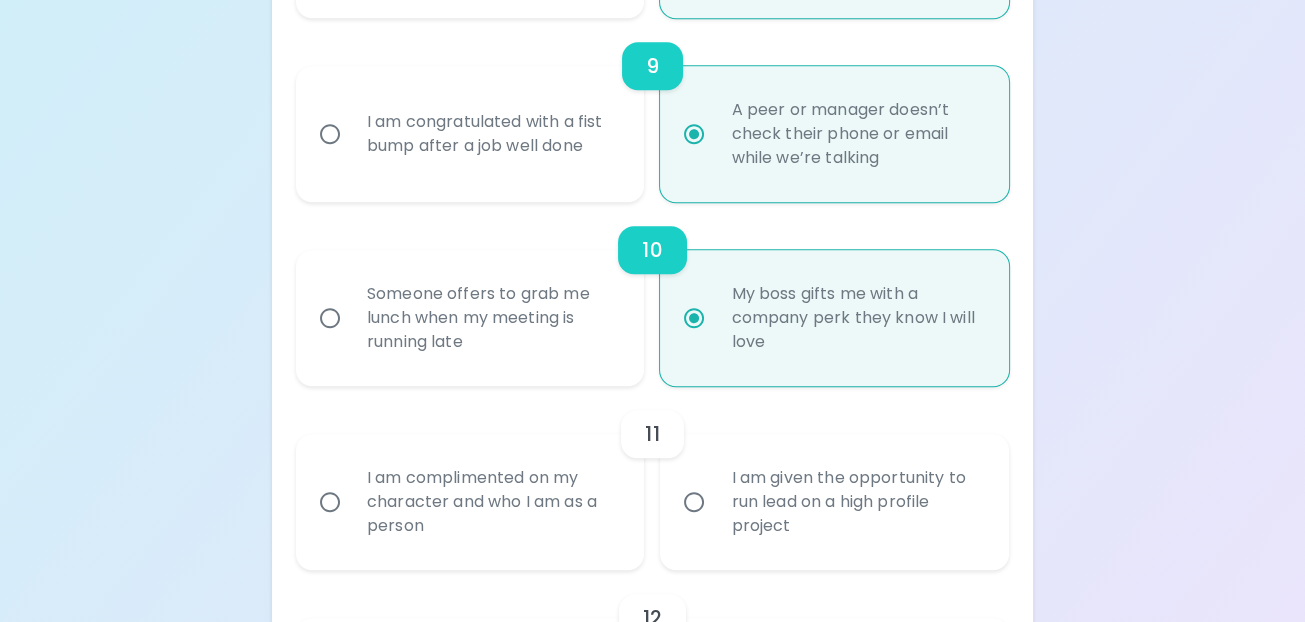 radio on "true" 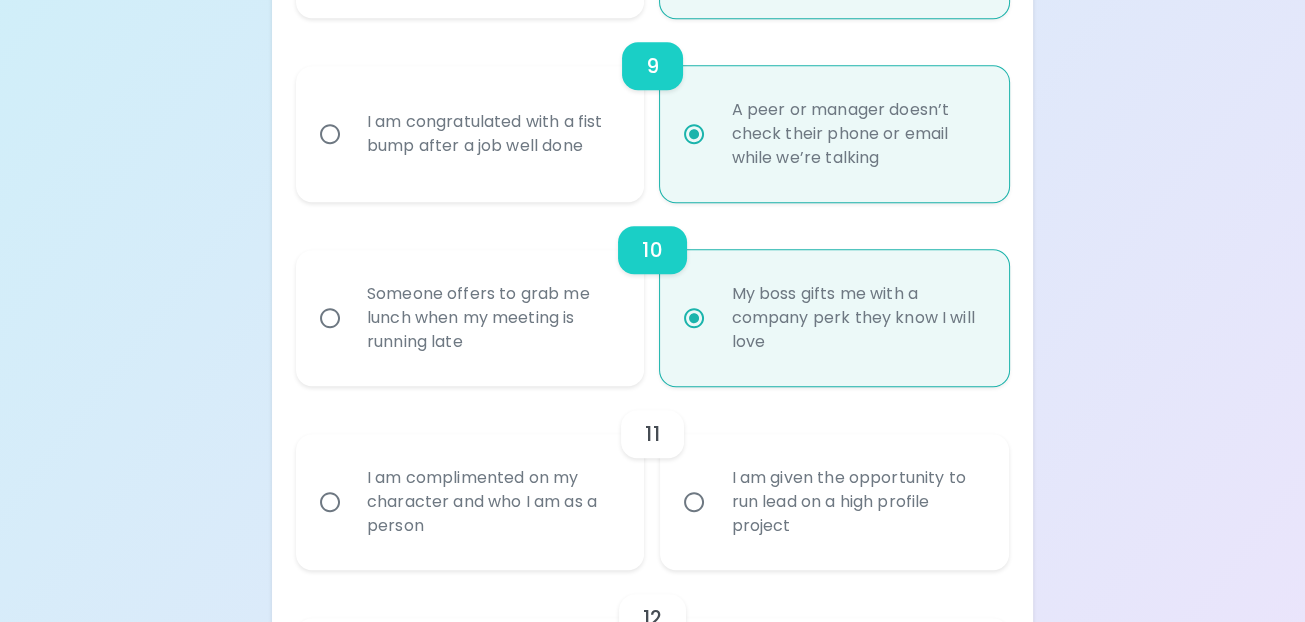 radio on "false" 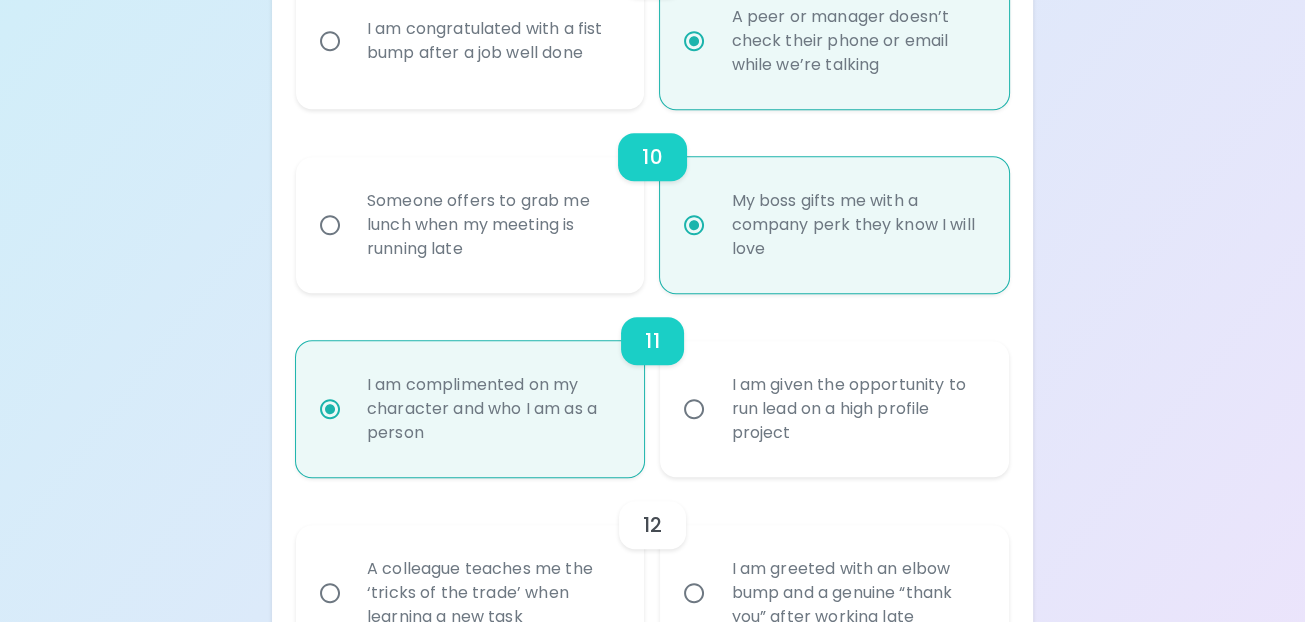 scroll, scrollTop: 2117, scrollLeft: 0, axis: vertical 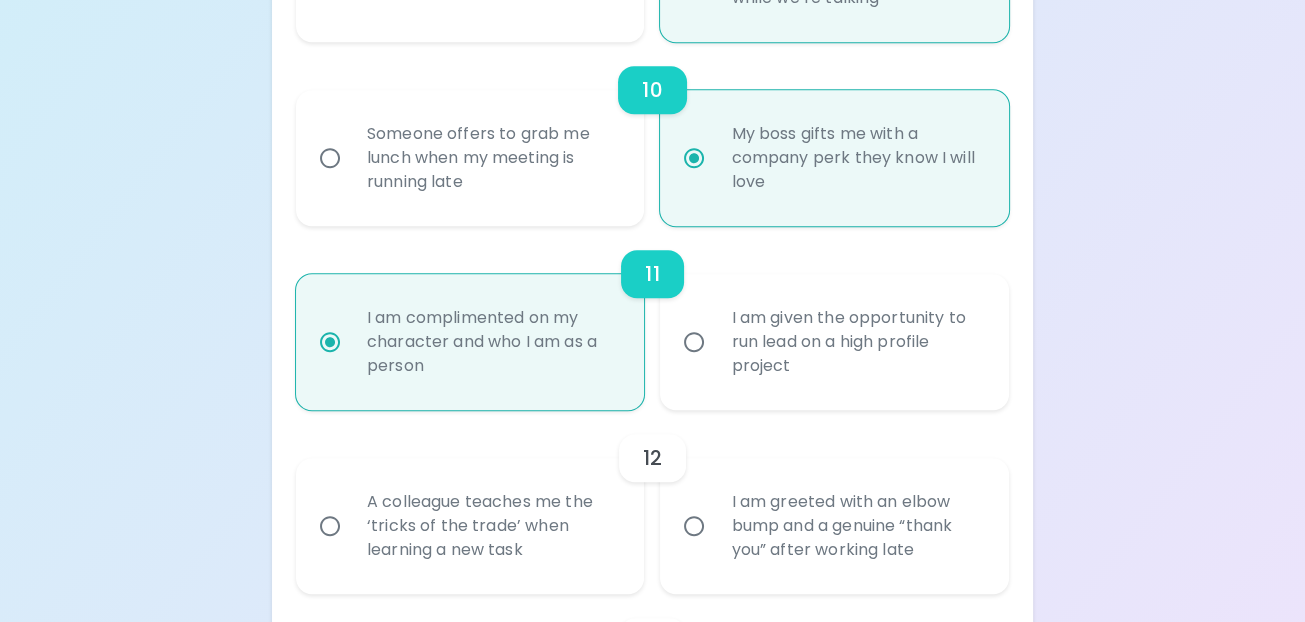 radio on "true" 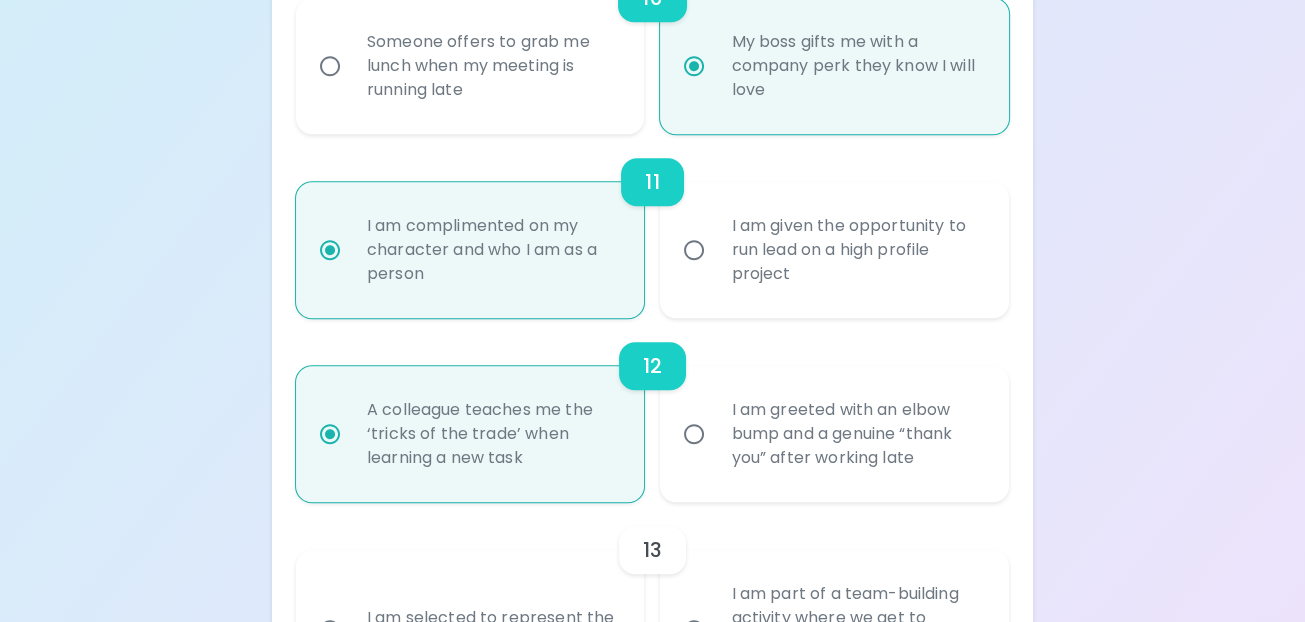 scroll, scrollTop: 2277, scrollLeft: 0, axis: vertical 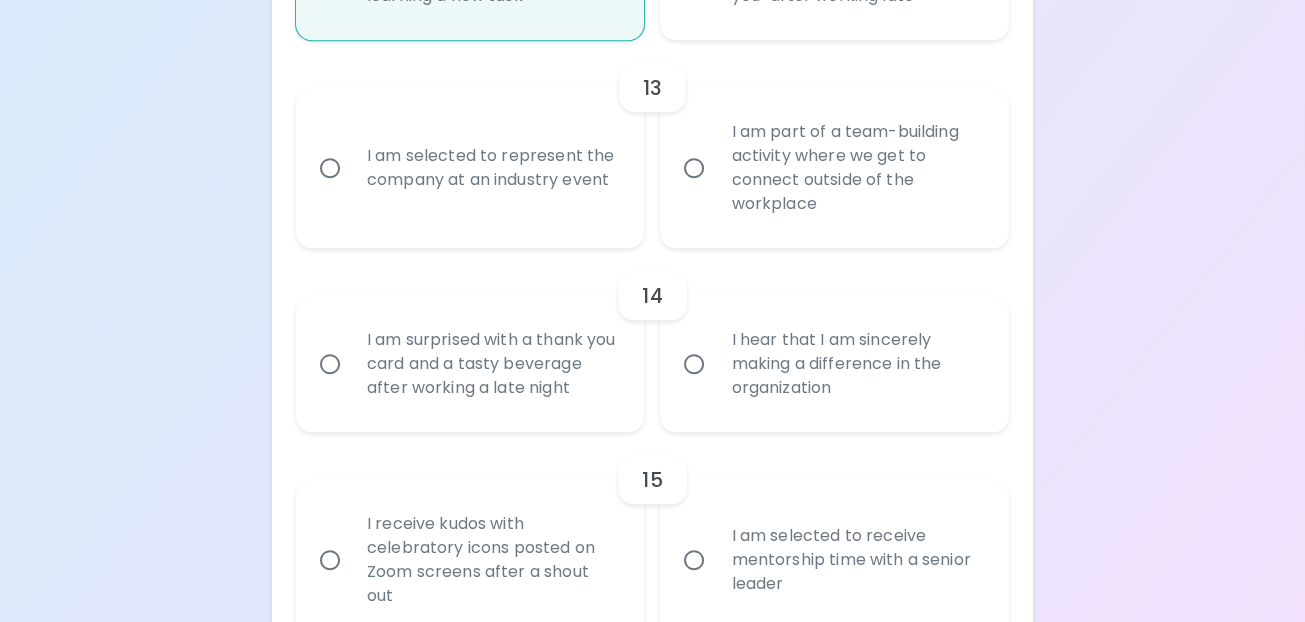 radio on "true" 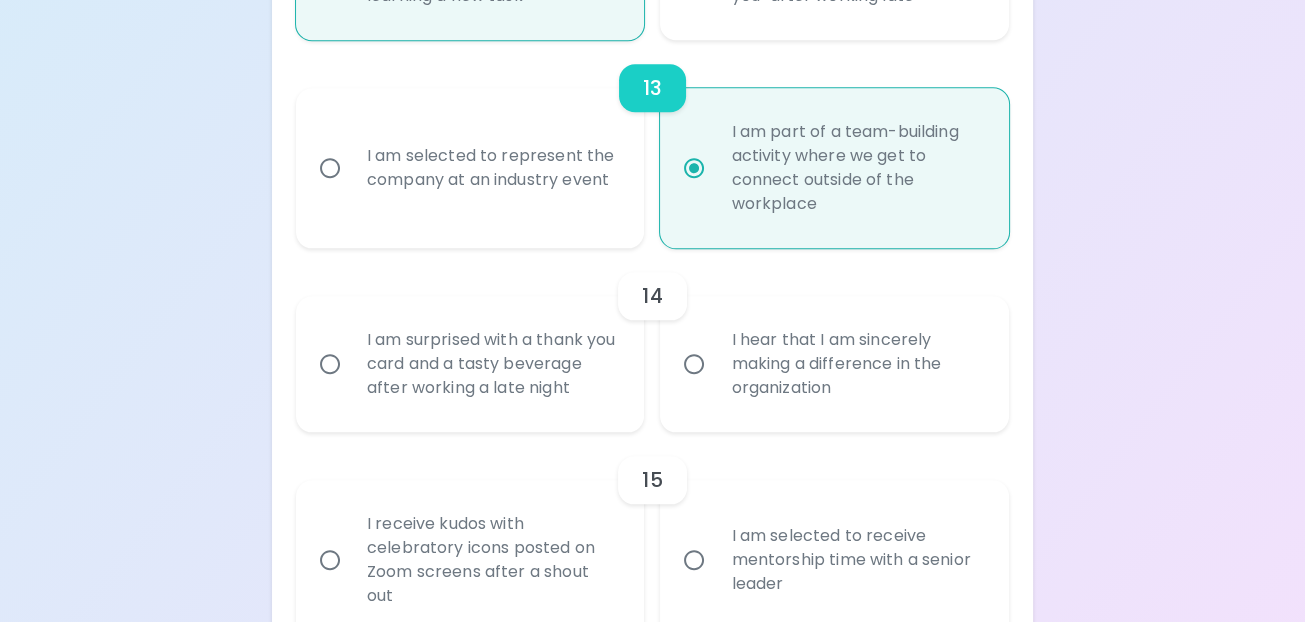 scroll, scrollTop: 2810, scrollLeft: 0, axis: vertical 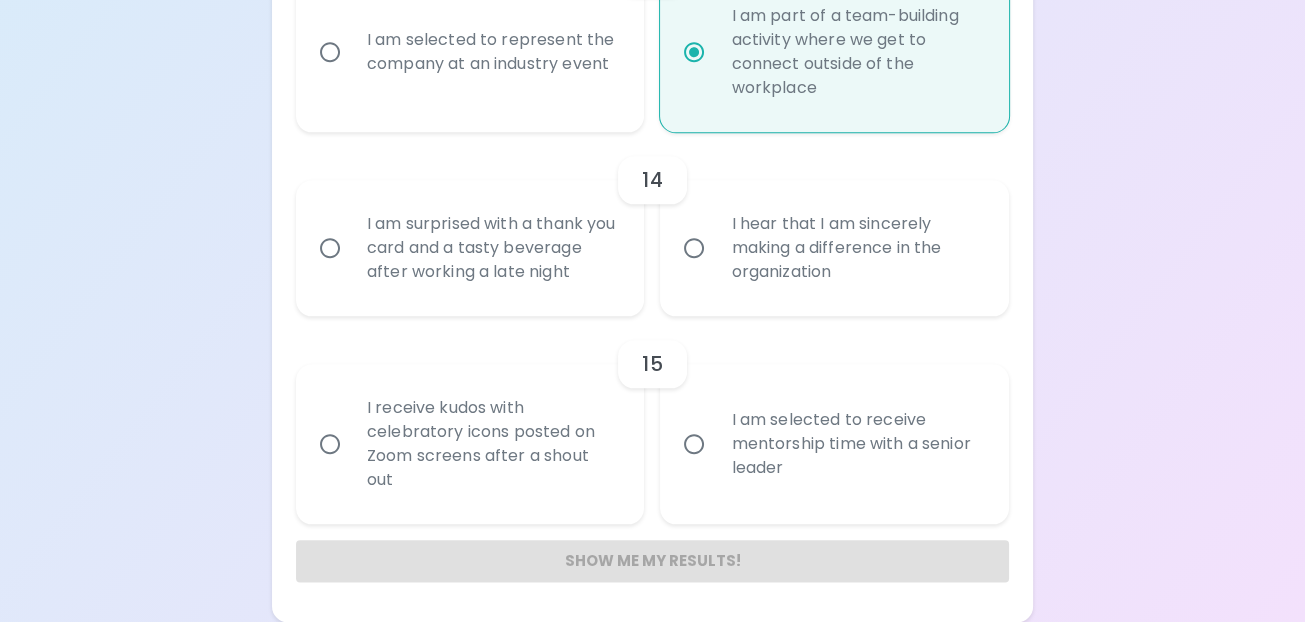 radio on "true" 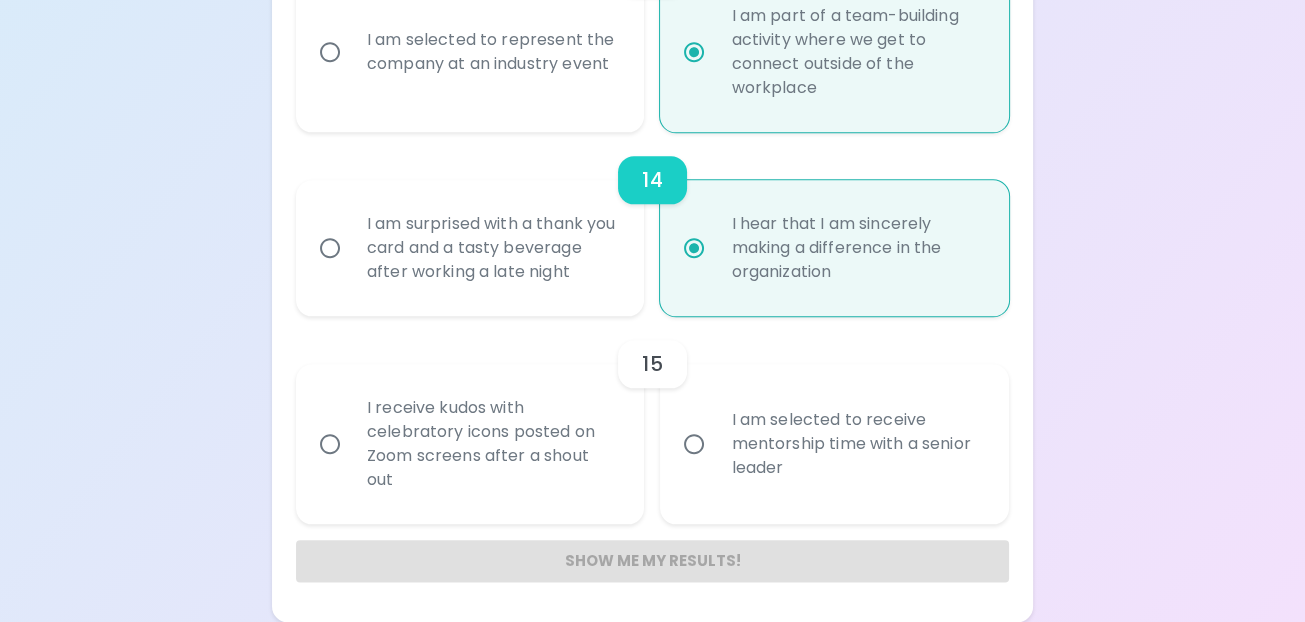 radio on "true" 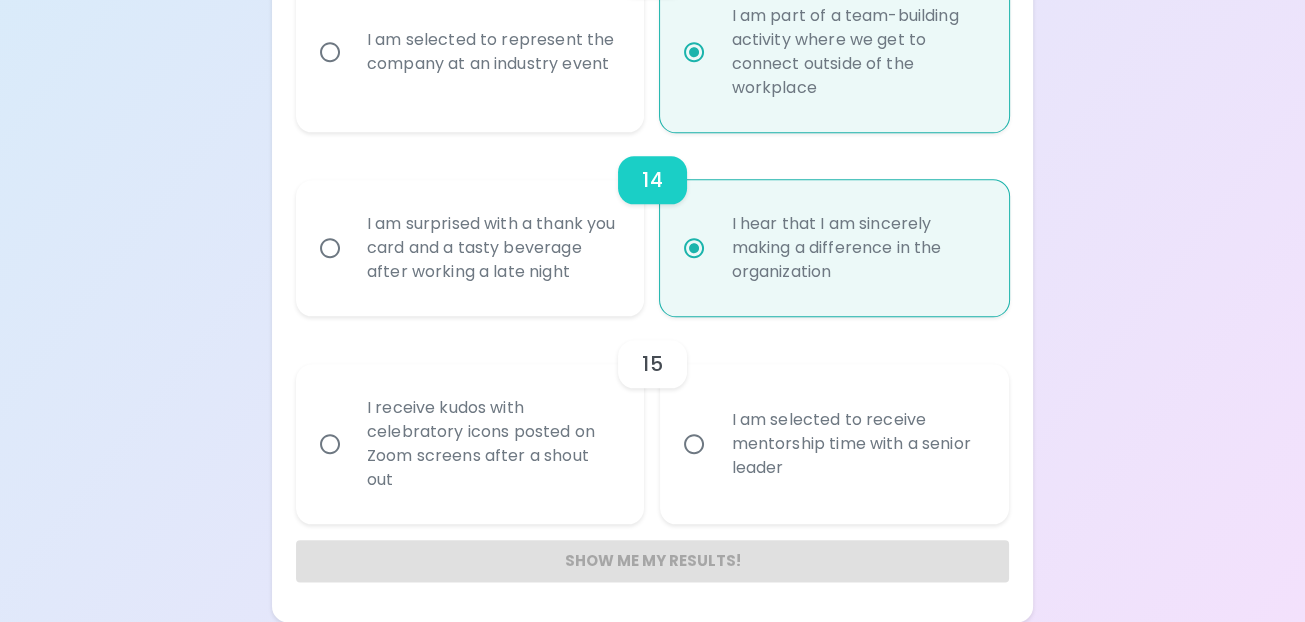 radio on "false" 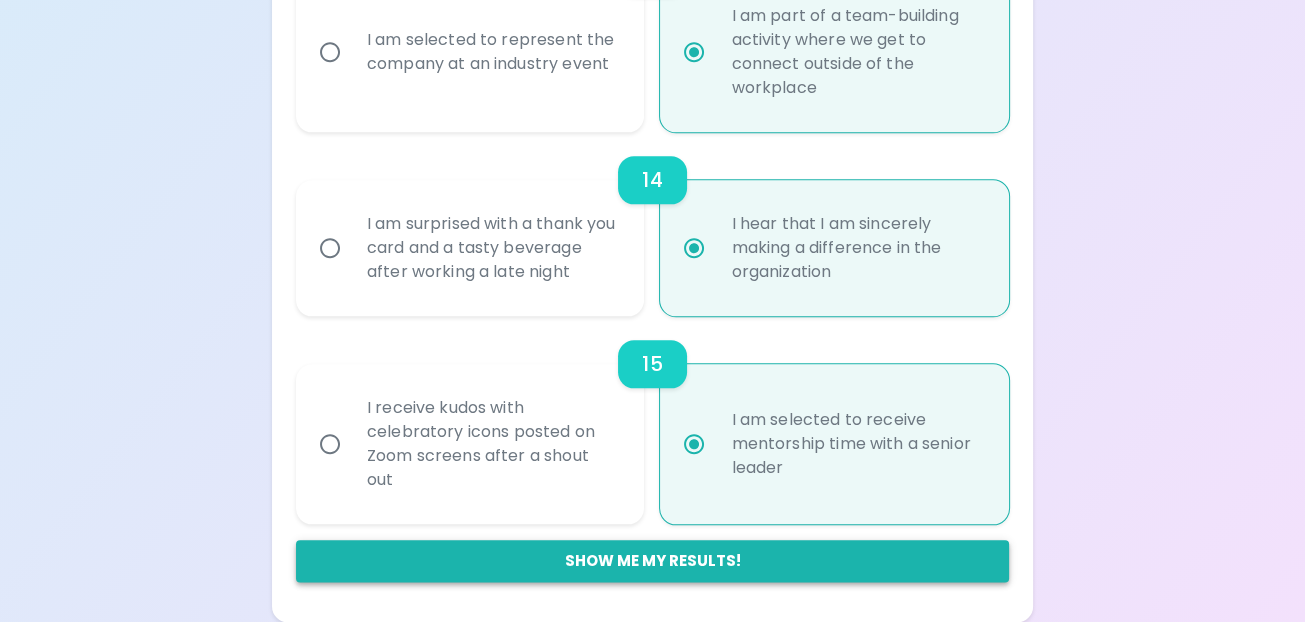 radio on "true" 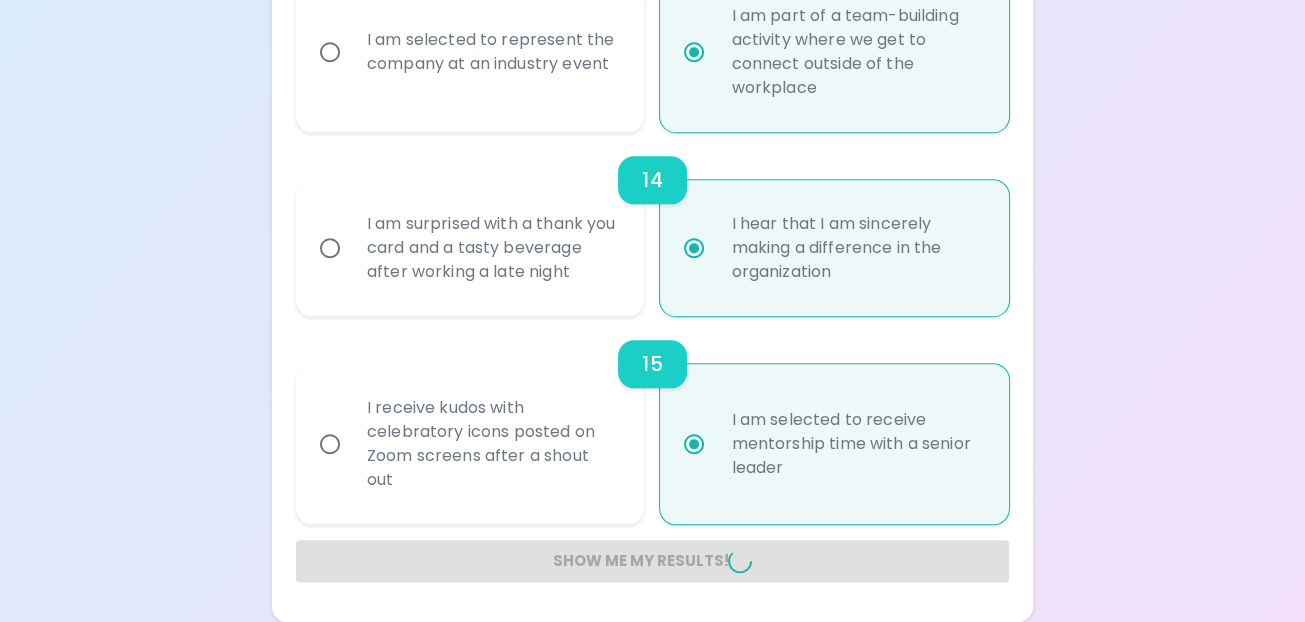 radio on "false" 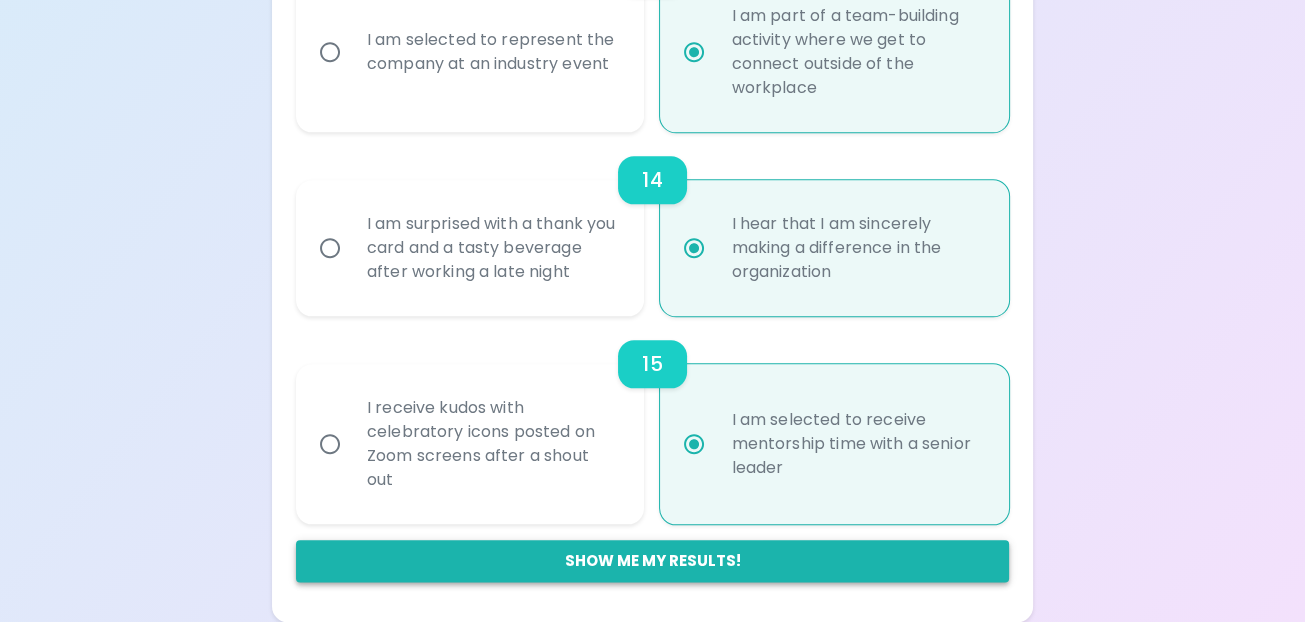 scroll, scrollTop: 666, scrollLeft: 0, axis: vertical 